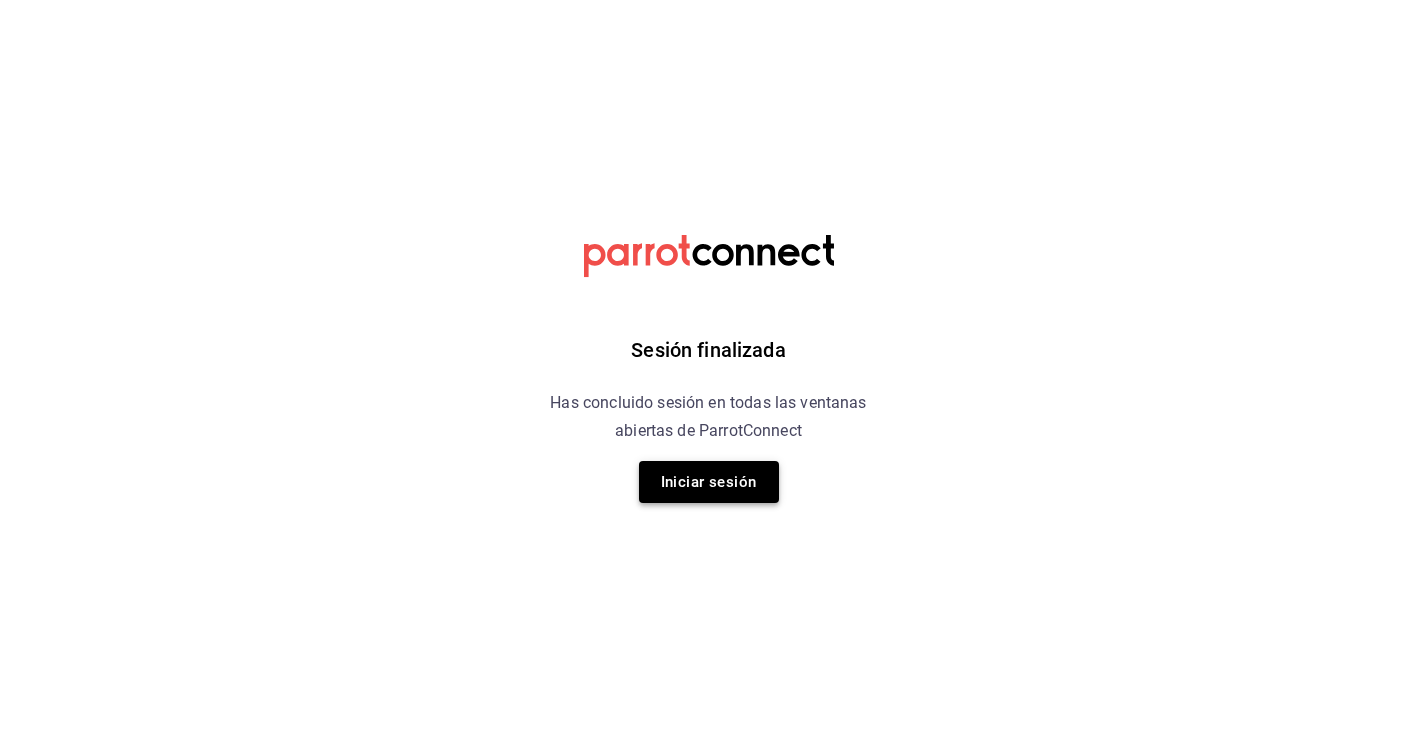 scroll, scrollTop: 0, scrollLeft: 0, axis: both 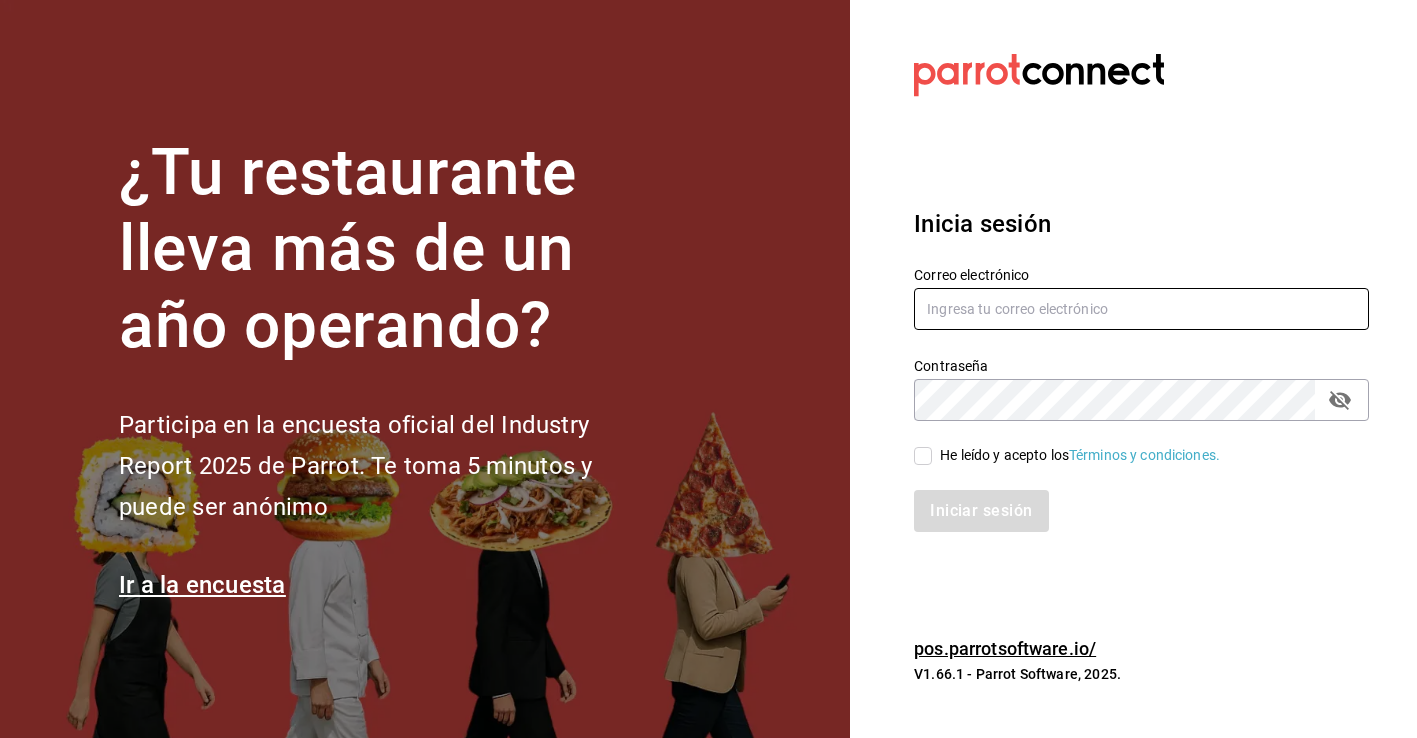 type on "[EMAIL]" 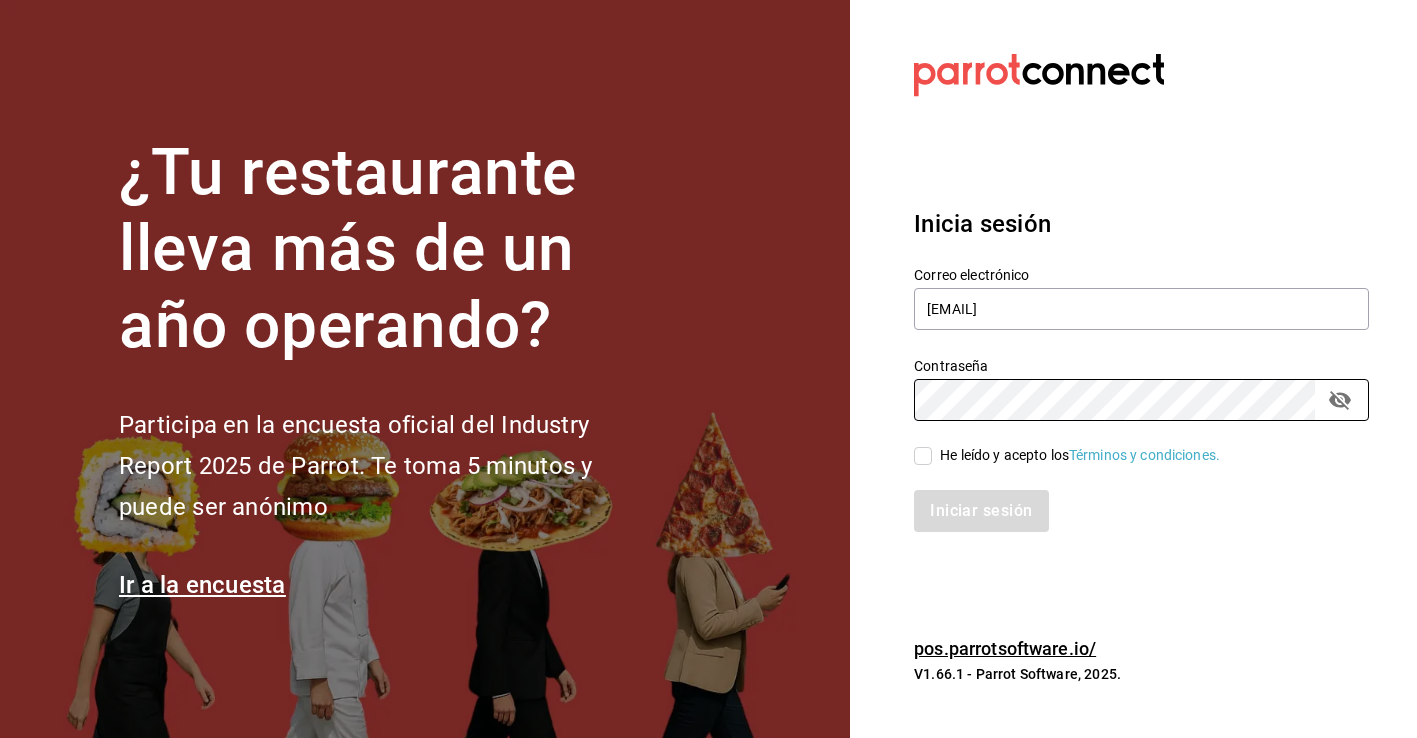 click on "He leído y acepto los  Términos y condiciones." at bounding box center [923, 456] 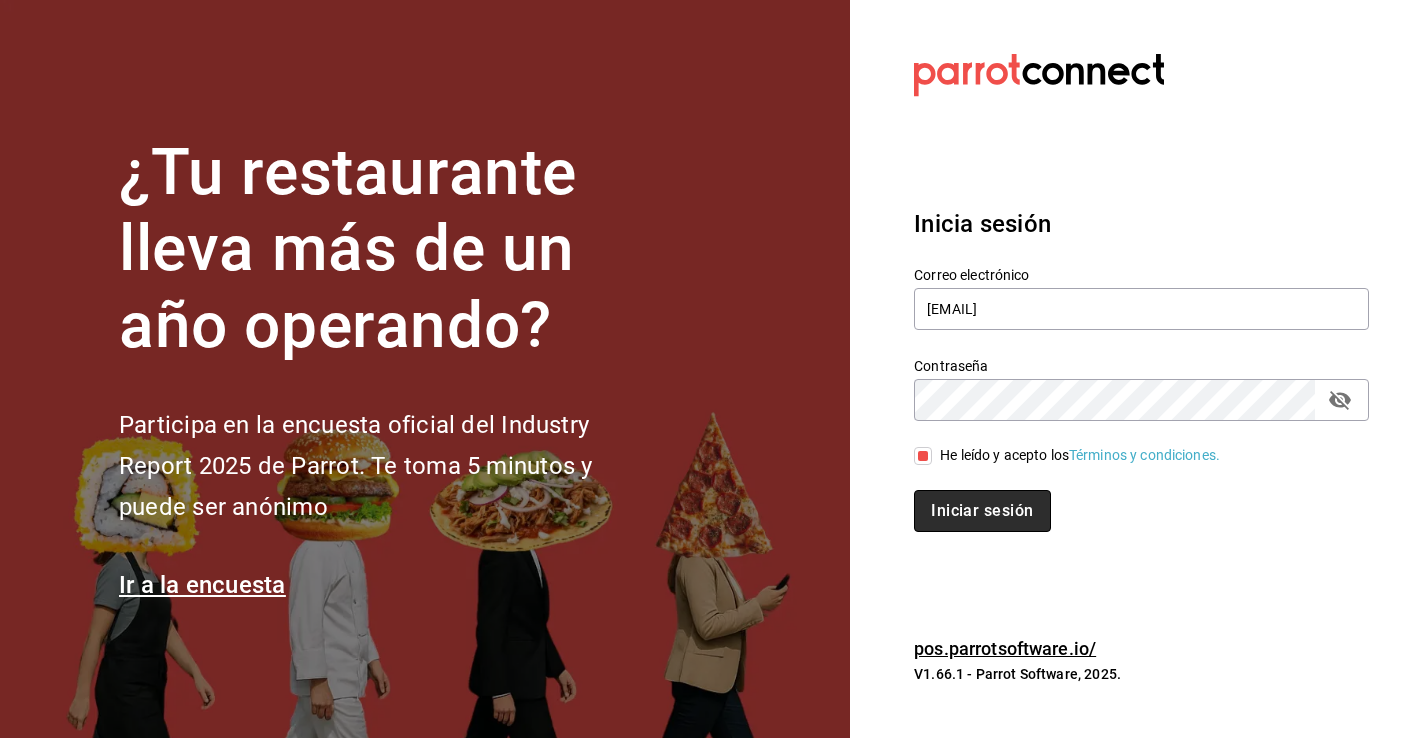 click on "Iniciar sesión" at bounding box center (982, 511) 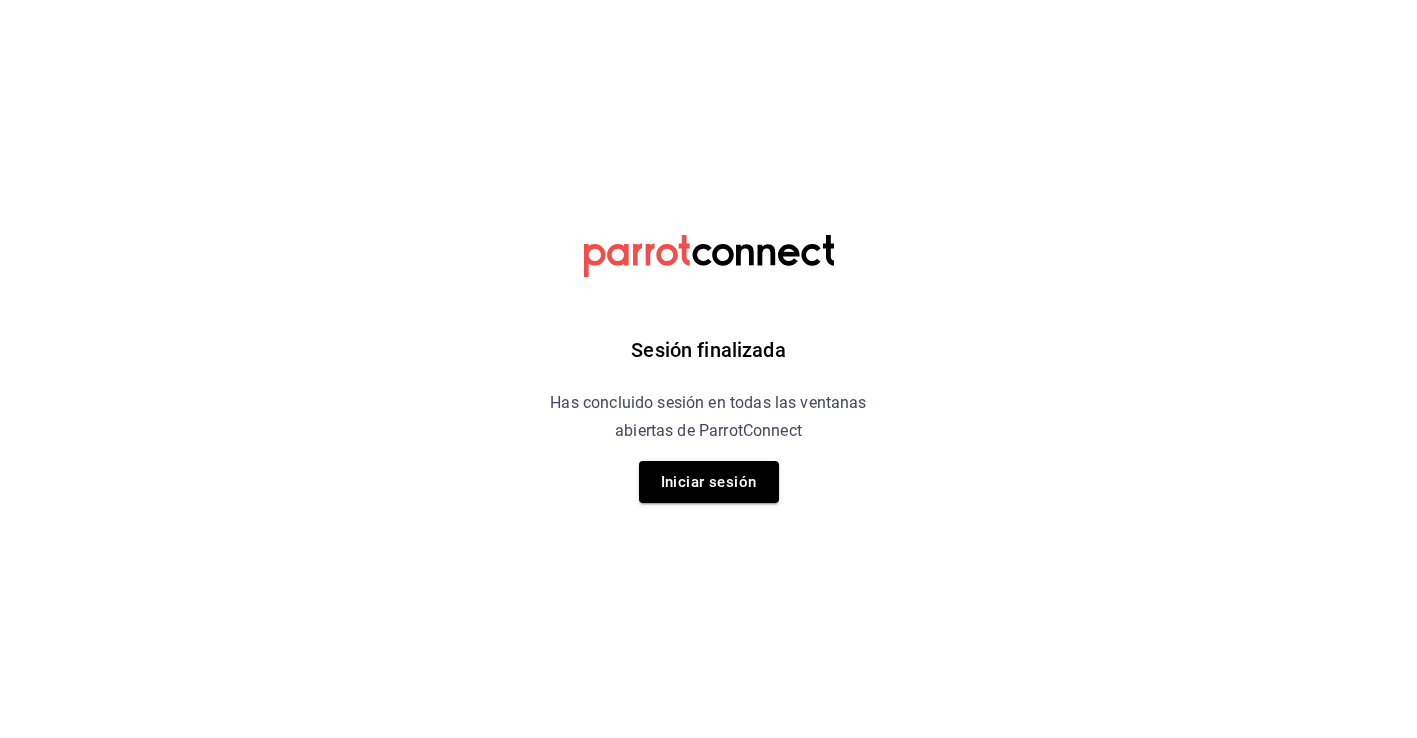 scroll, scrollTop: 0, scrollLeft: 0, axis: both 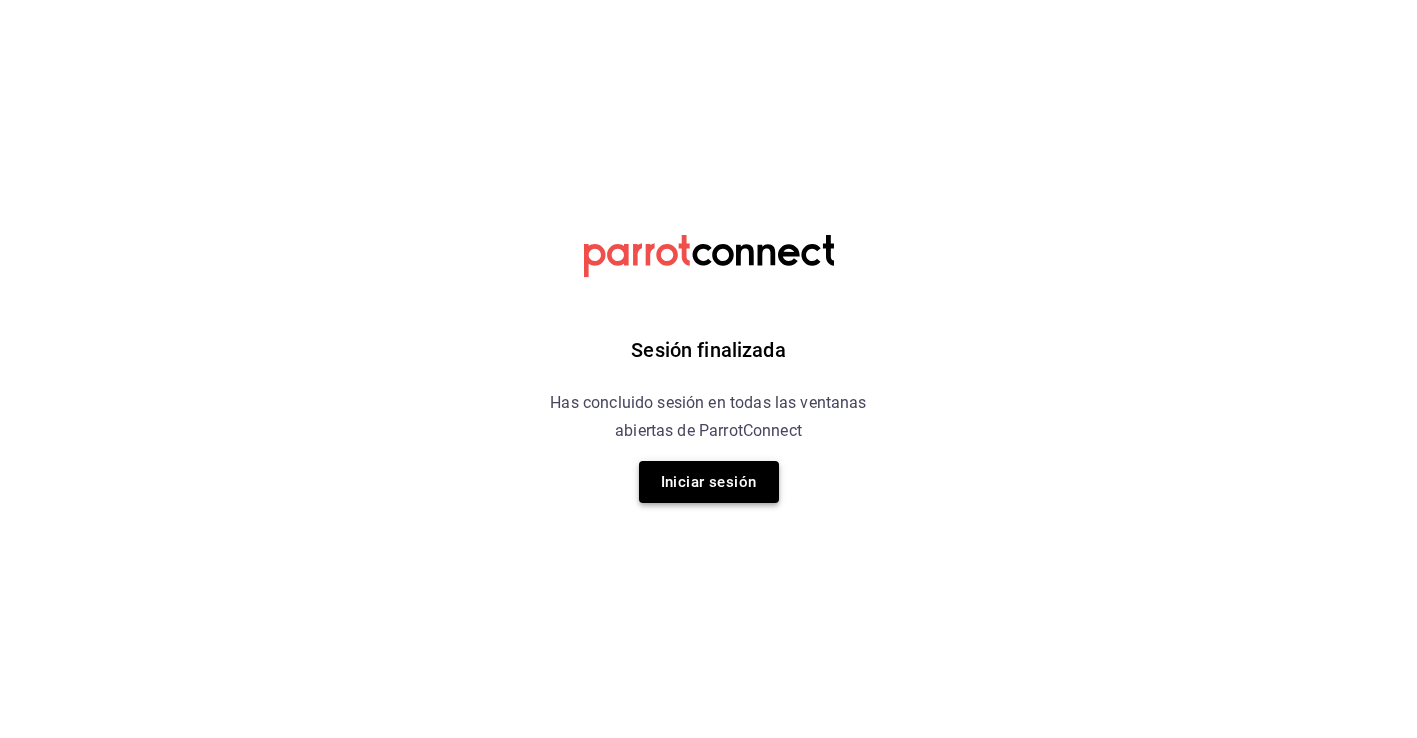 click on "Iniciar sesión" at bounding box center [709, 482] 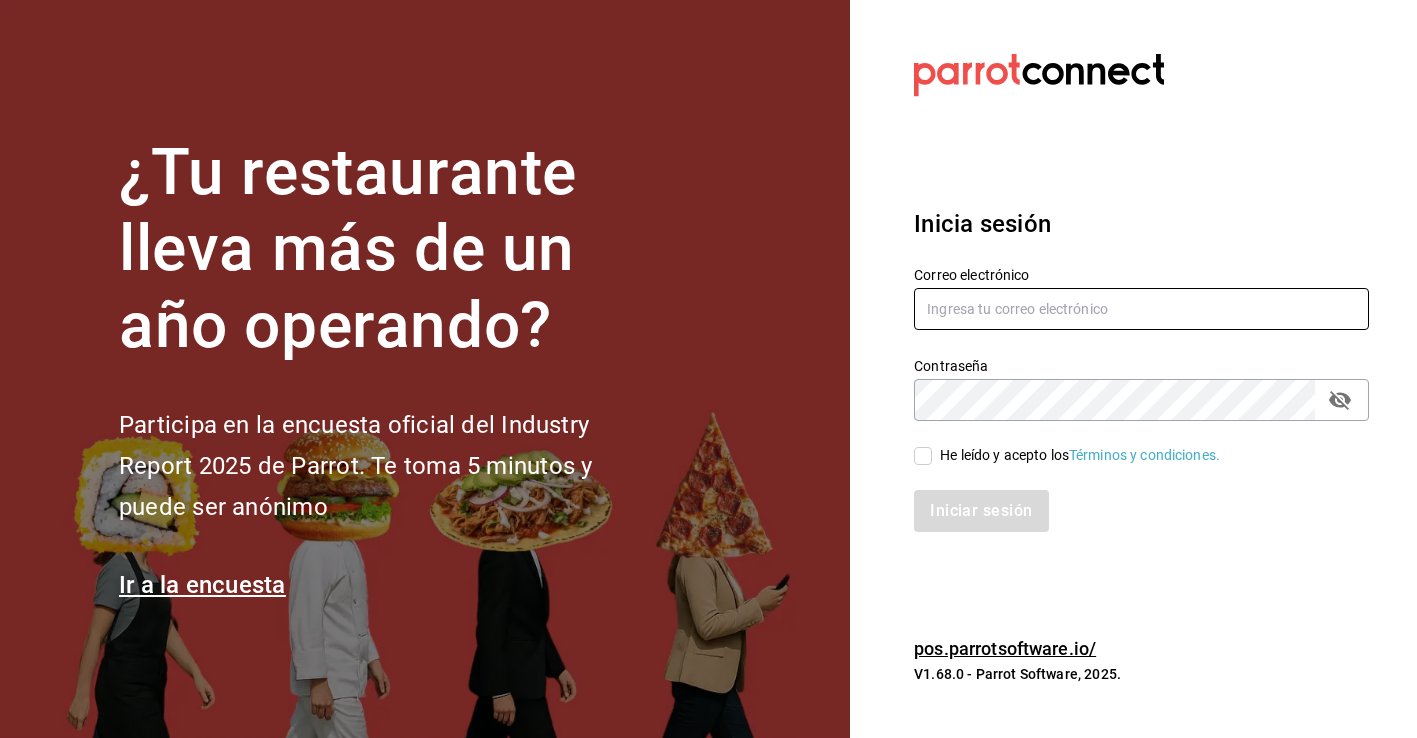 type on "paula.torres@grupocosteno.com" 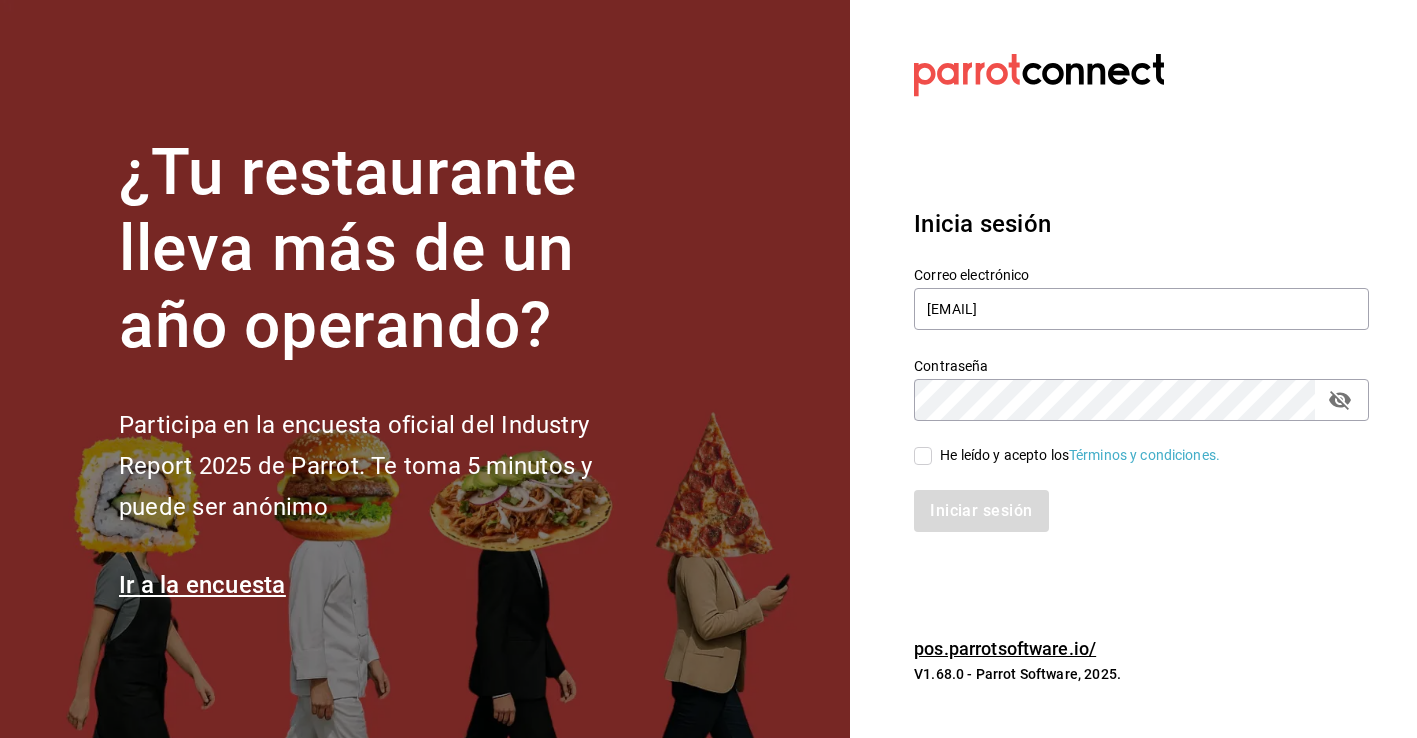 click on "He leído y acepto los  Términos y condiciones." at bounding box center (923, 456) 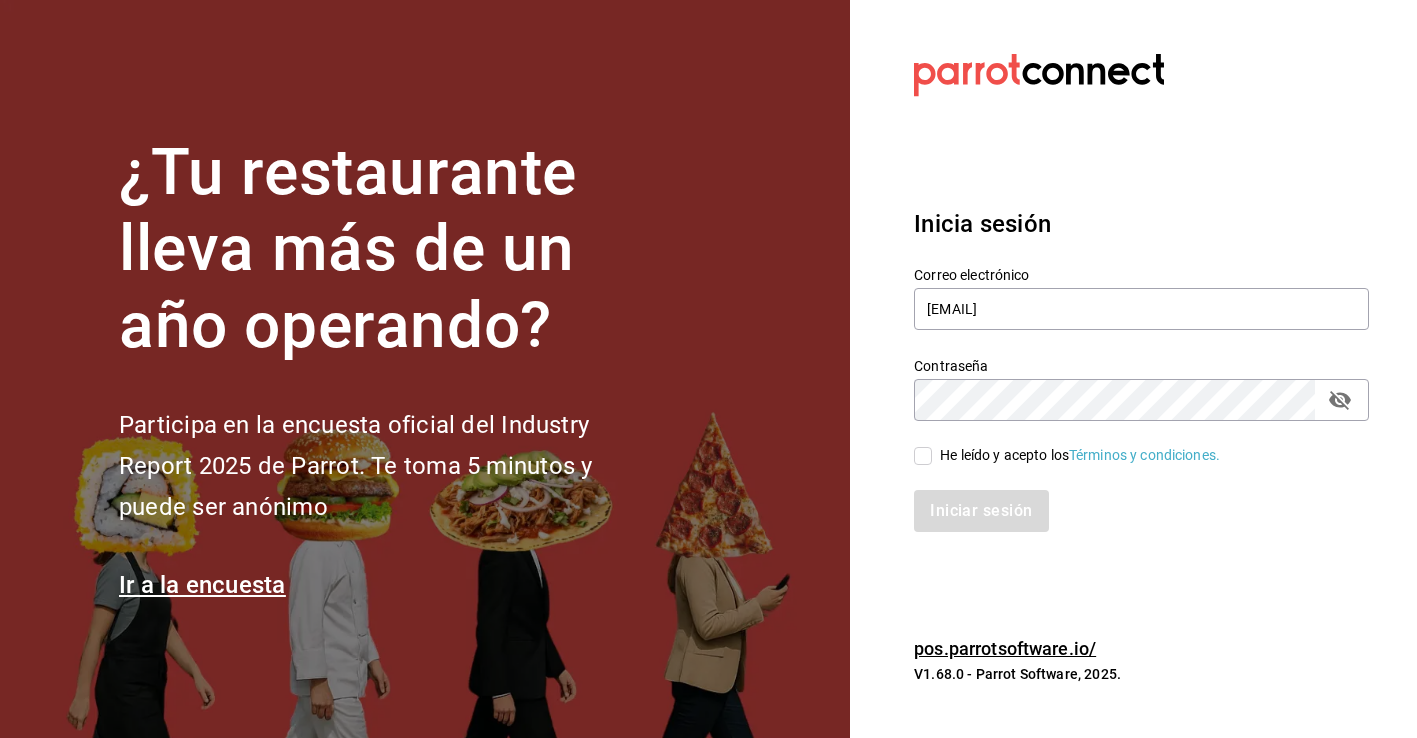 checkbox on "true" 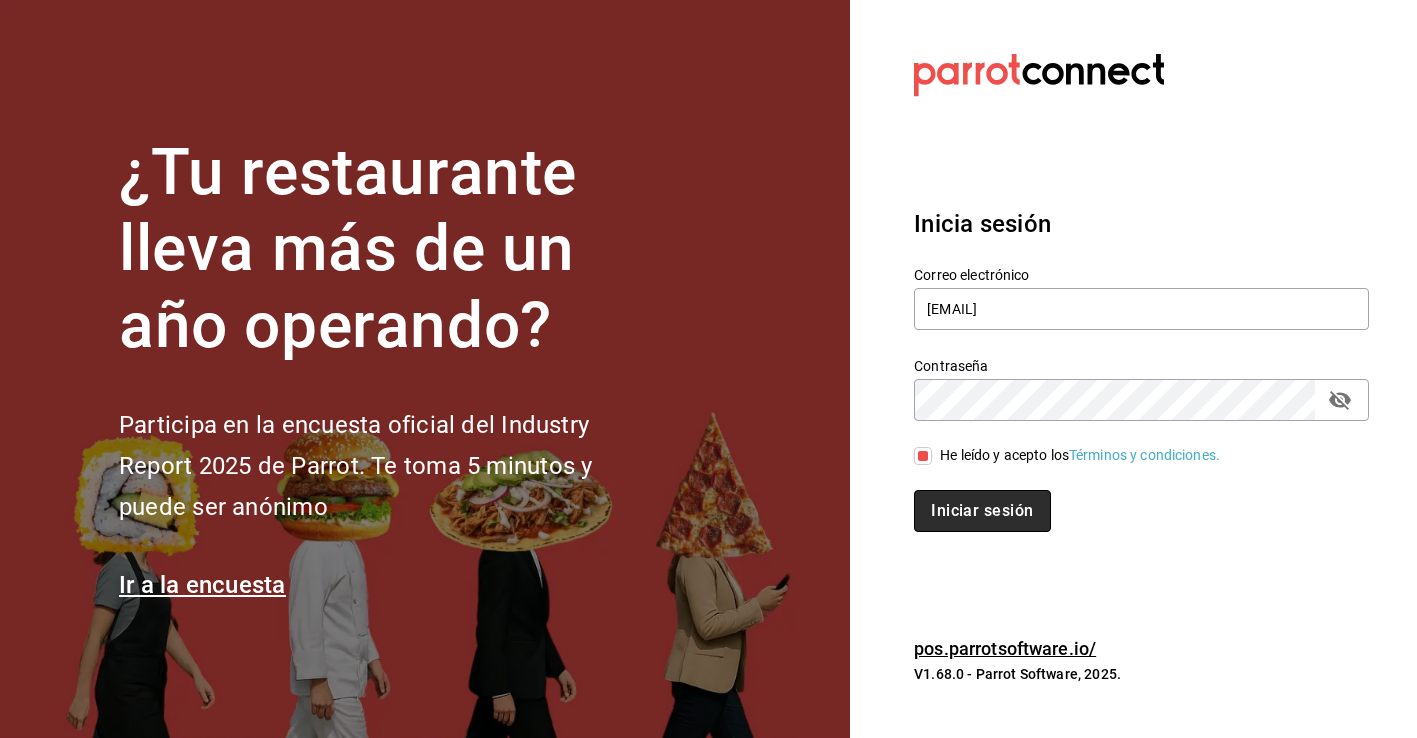 click on "Iniciar sesión" at bounding box center [982, 511] 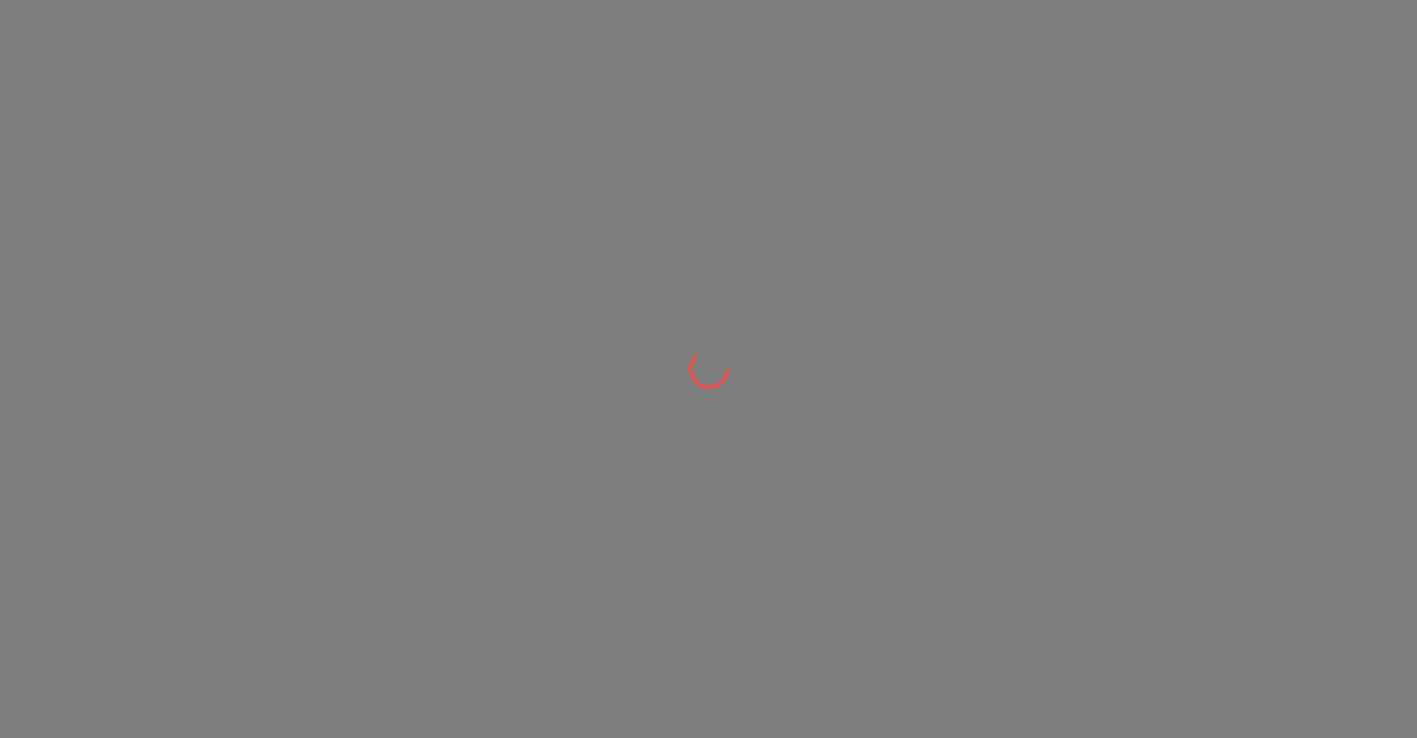 scroll, scrollTop: 0, scrollLeft: 0, axis: both 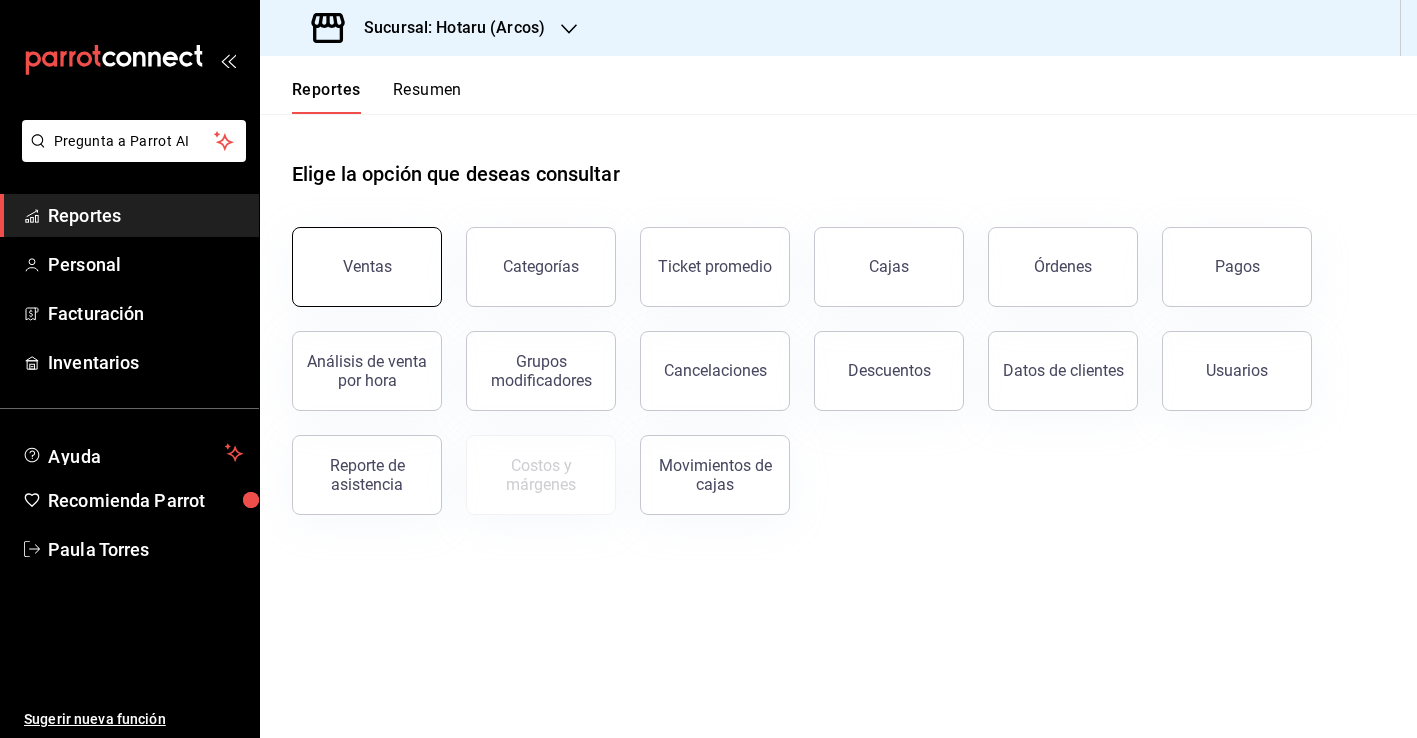click on "Ventas" at bounding box center [367, 267] 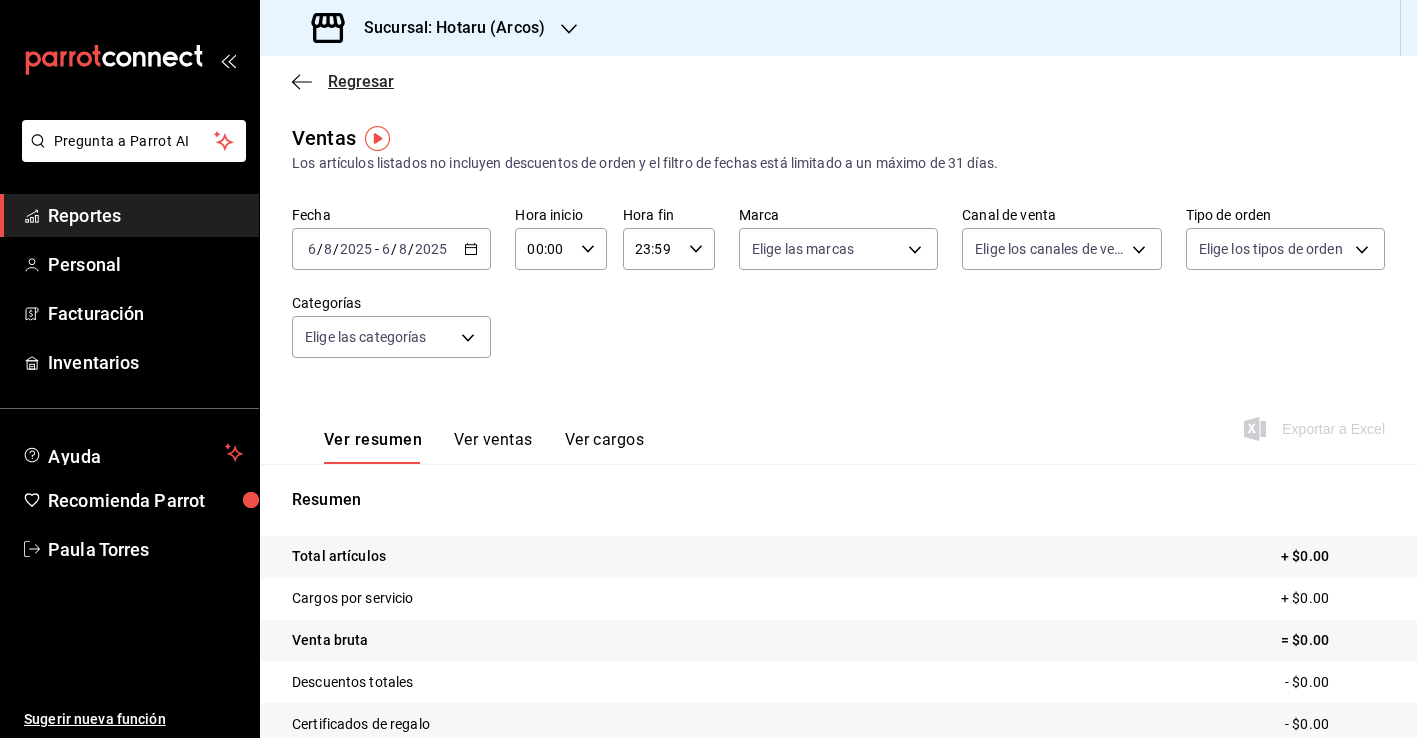 click on "Regresar" at bounding box center [361, 81] 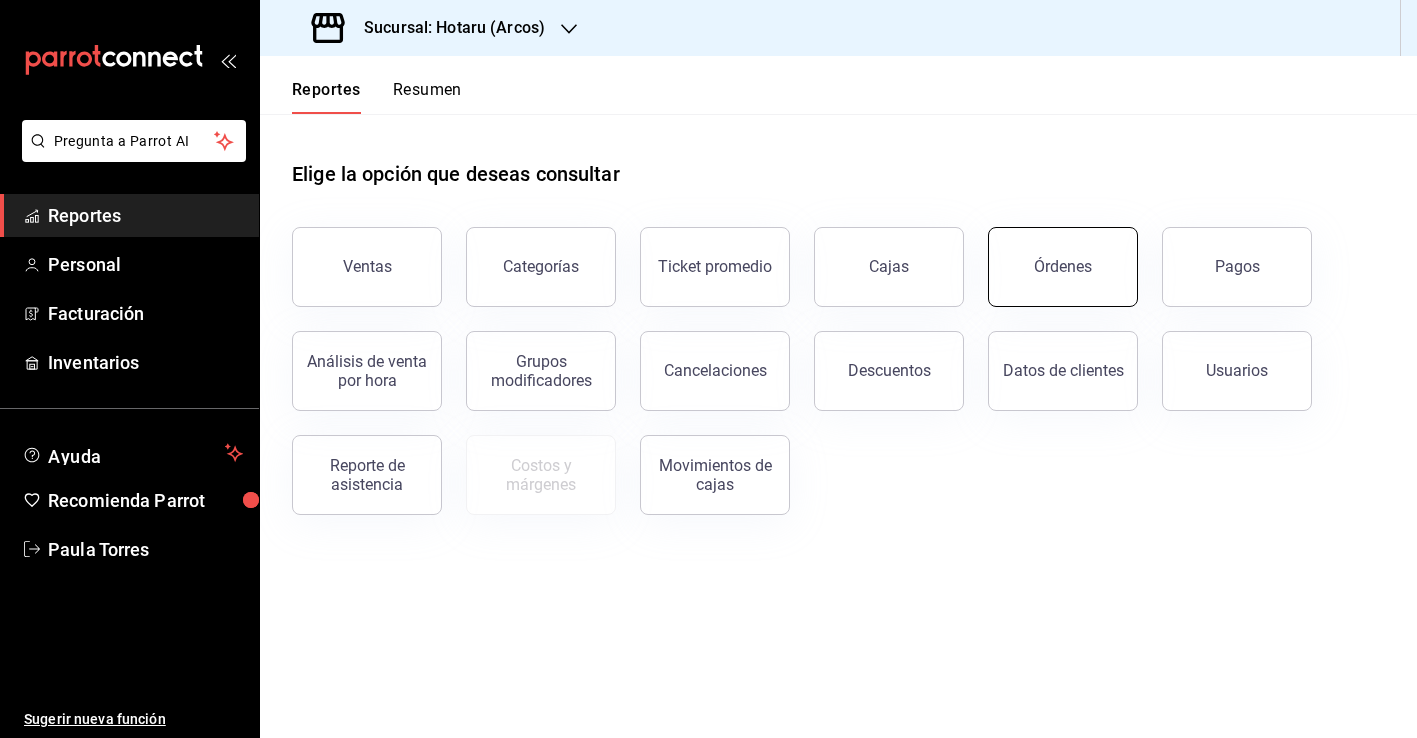 click on "Órdenes" at bounding box center [1063, 267] 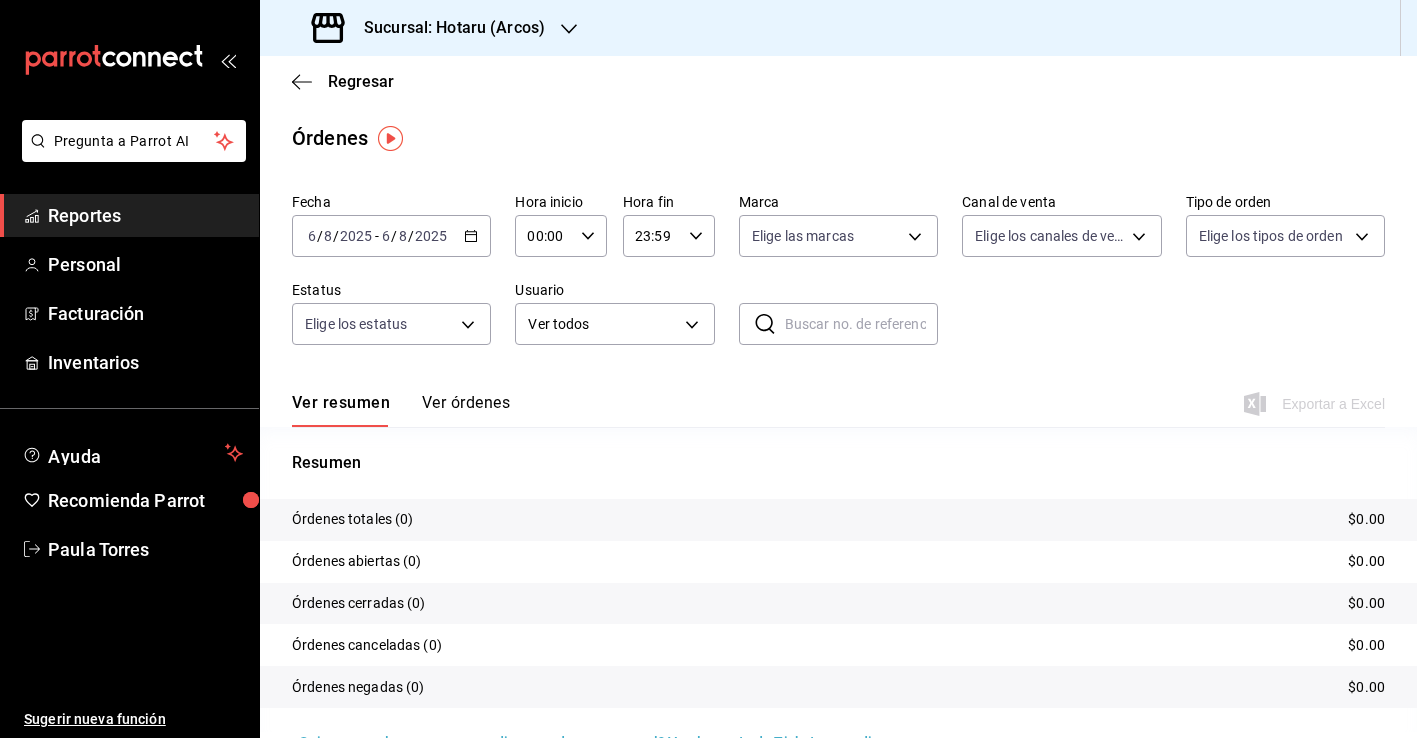 click on "2025-08-06 6 / 8 / 2025 - 2025-08-06 6 / 8 / 2025" at bounding box center (391, 236) 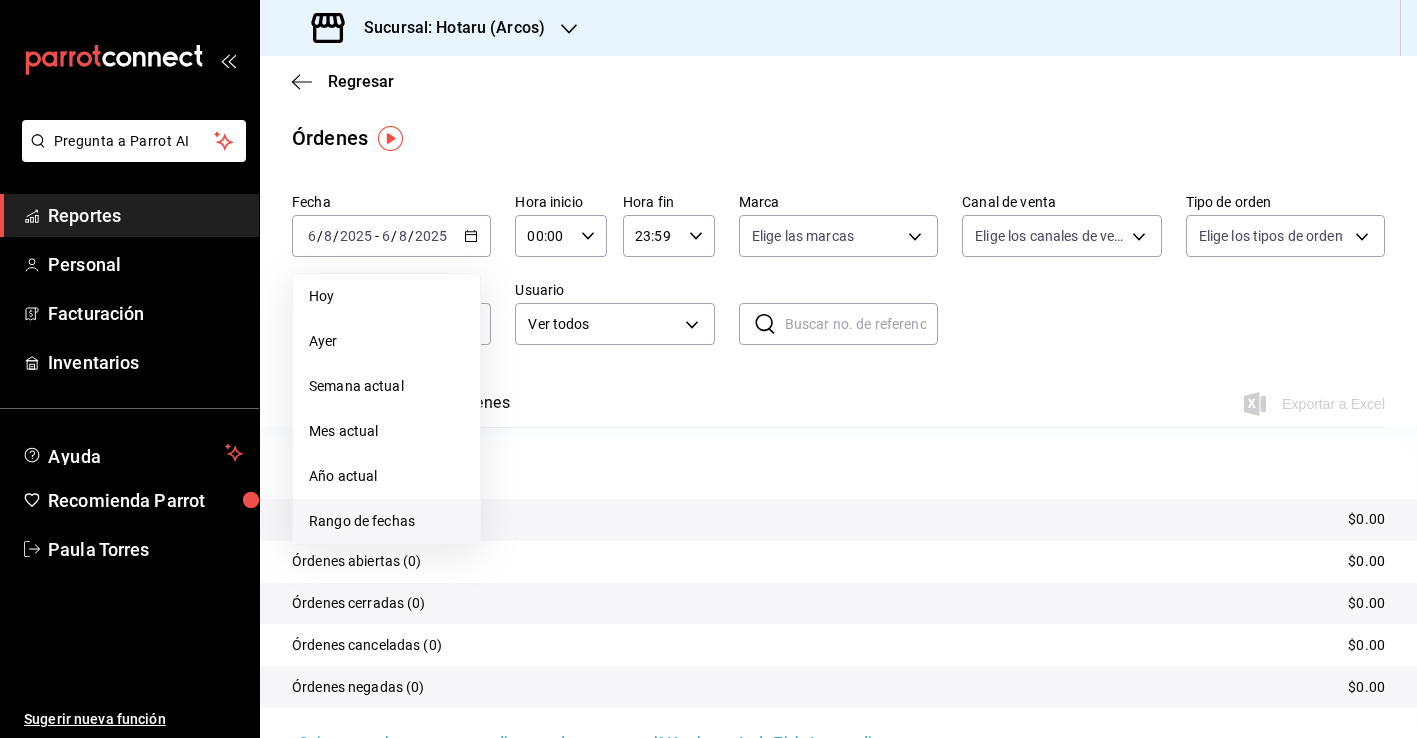 click on "Rango de fechas" at bounding box center [386, 521] 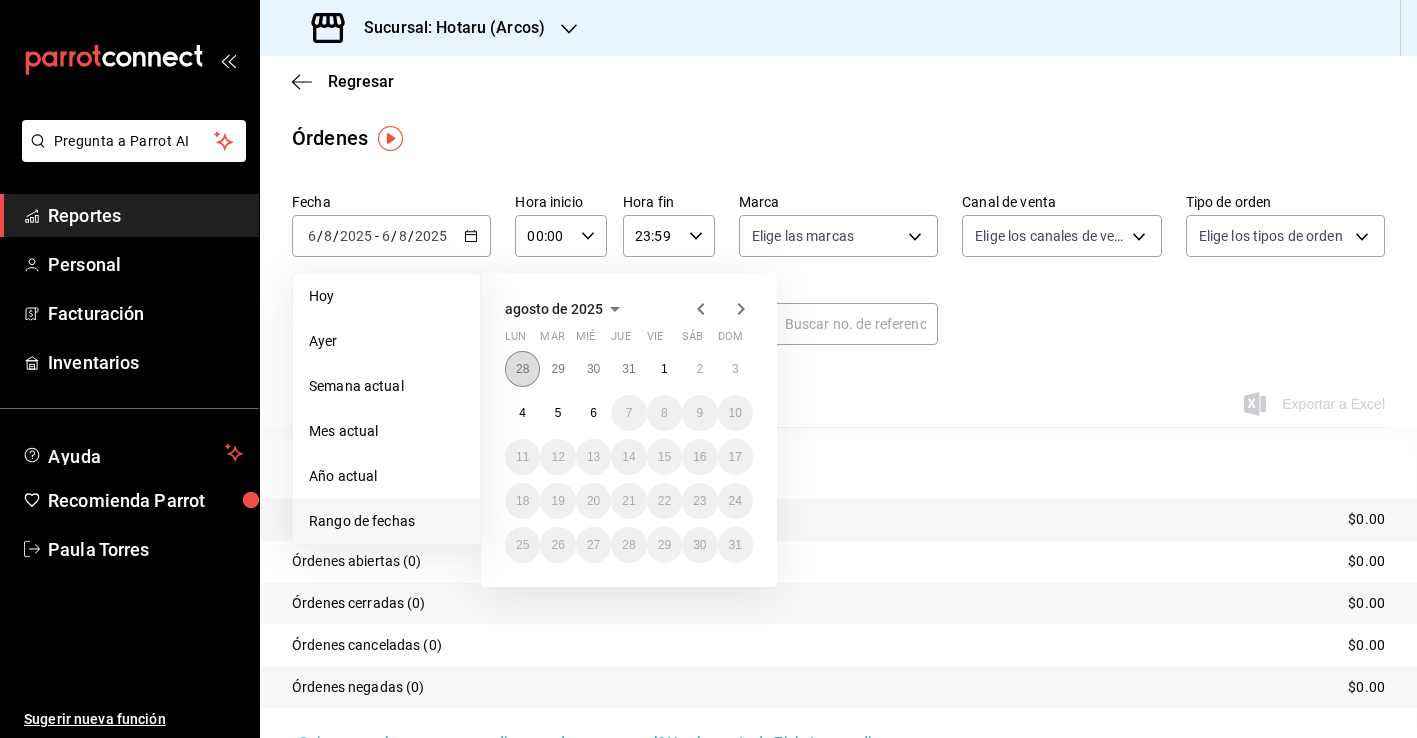 click on "28" at bounding box center [522, 369] 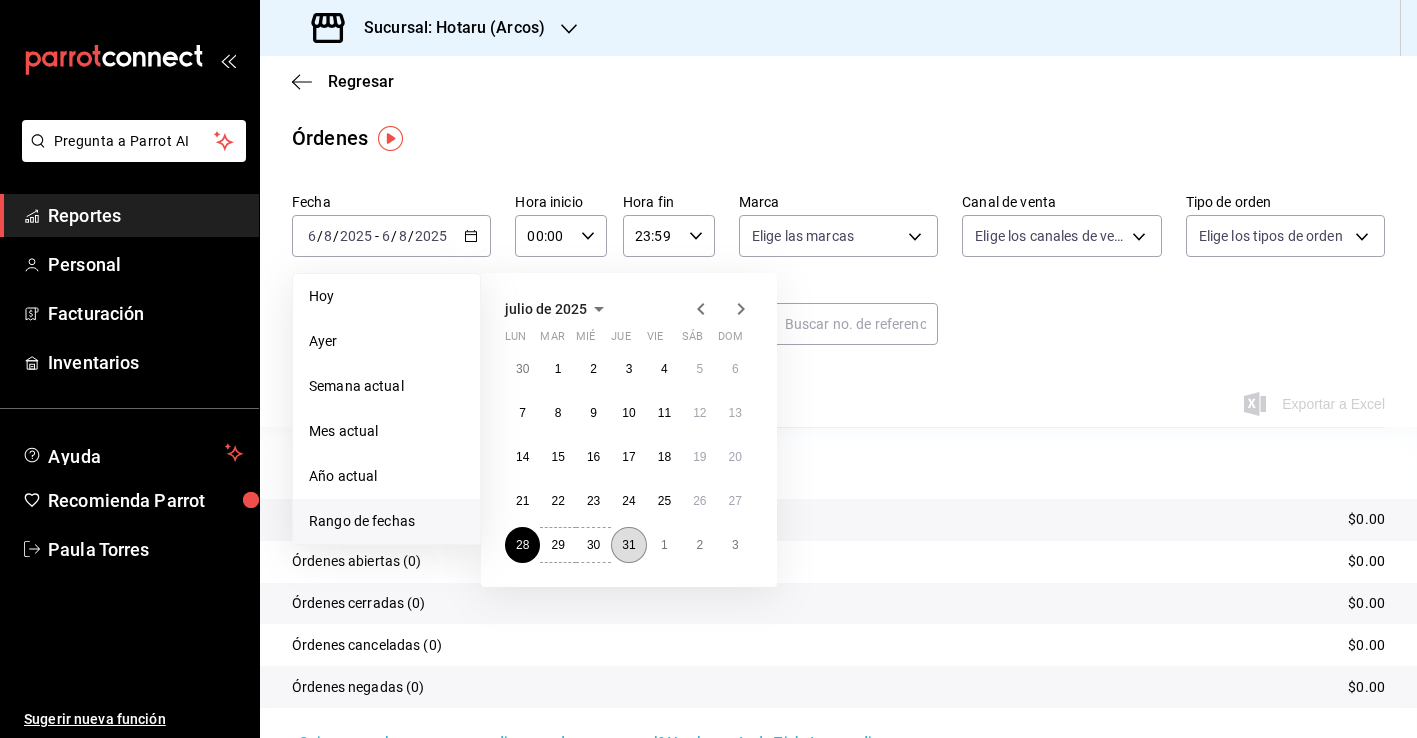 click on "31" at bounding box center (628, 545) 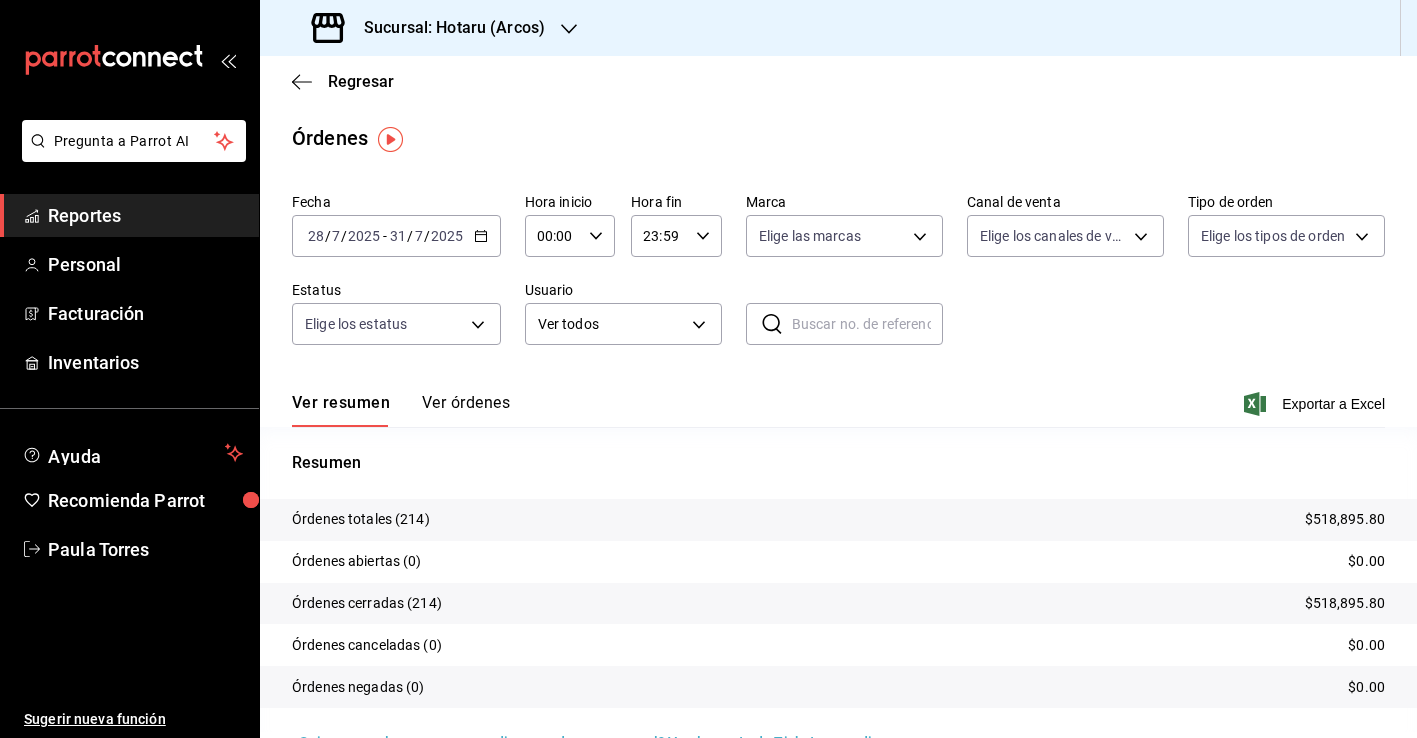 scroll, scrollTop: 0, scrollLeft: 0, axis: both 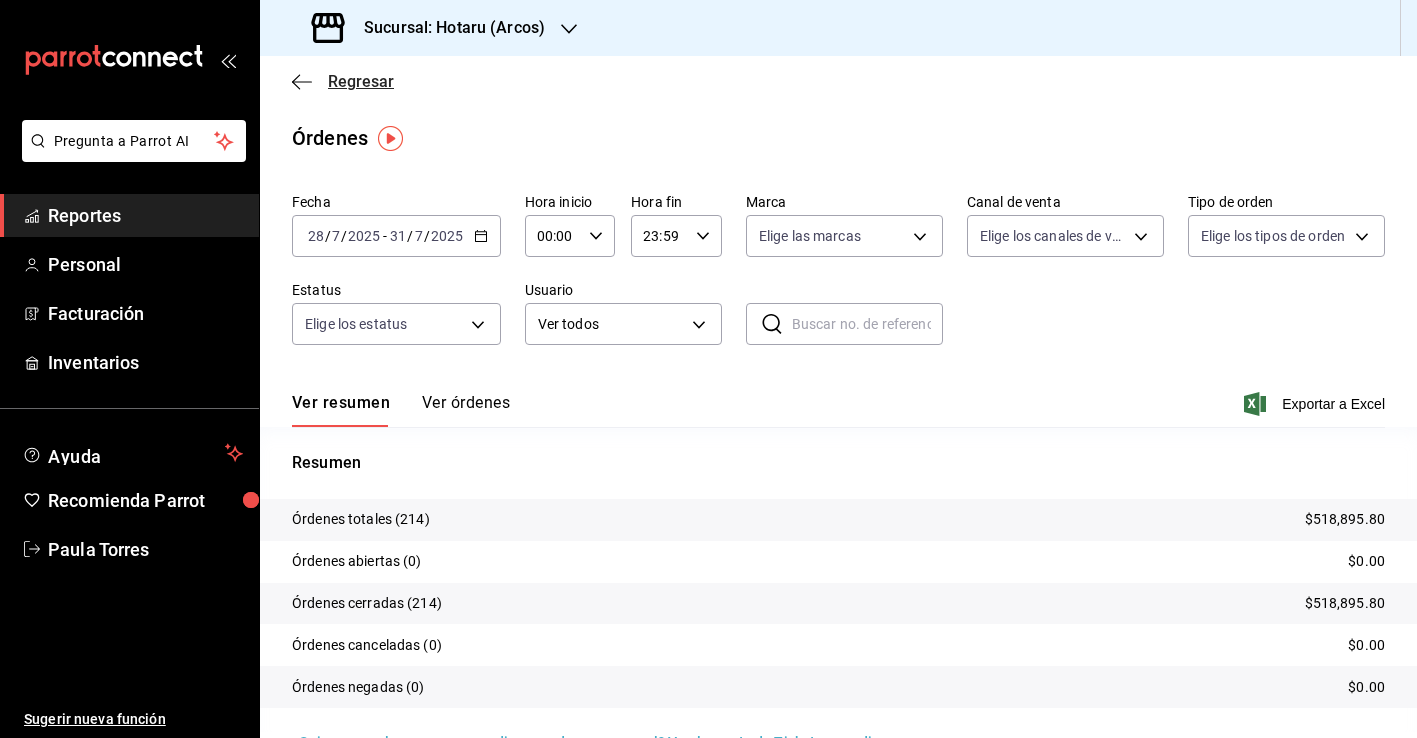 click on "Regresar" at bounding box center (361, 81) 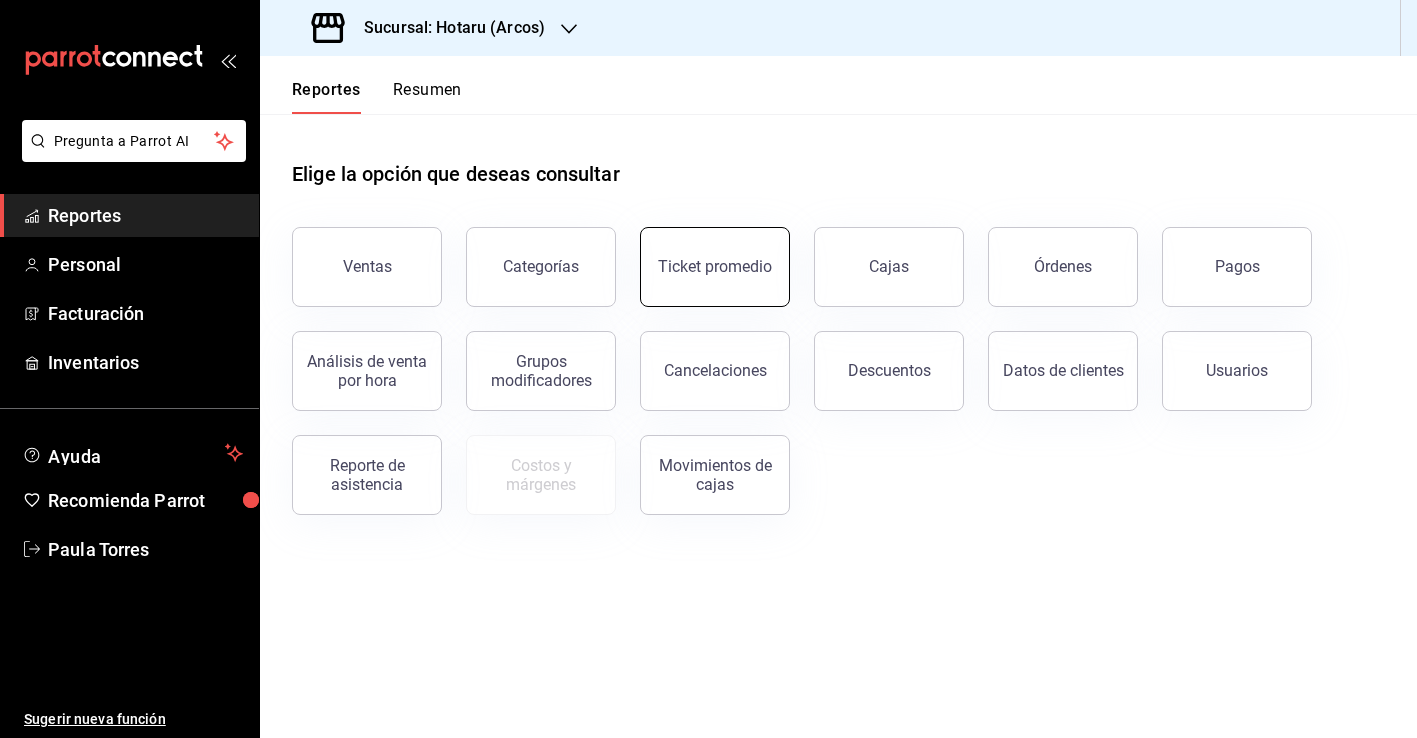 click on "Ticket promedio" at bounding box center (715, 267) 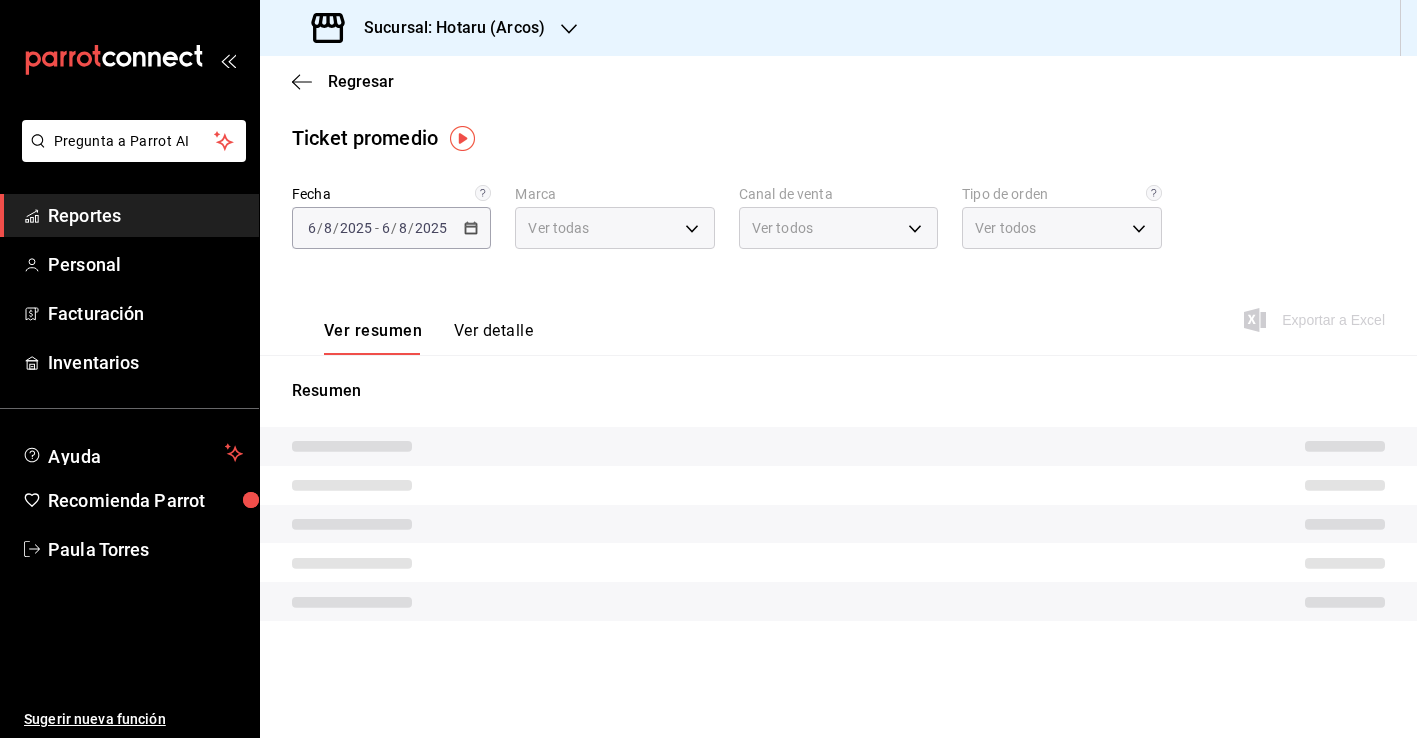 type on "63fd3758-a1b5-4c03-9065-df3279ac1636,22e90613-d08a-4757-a76e-a905fd2e086b,00e97a15-8407-49df-b6a9-fcf9c5cd7dad" 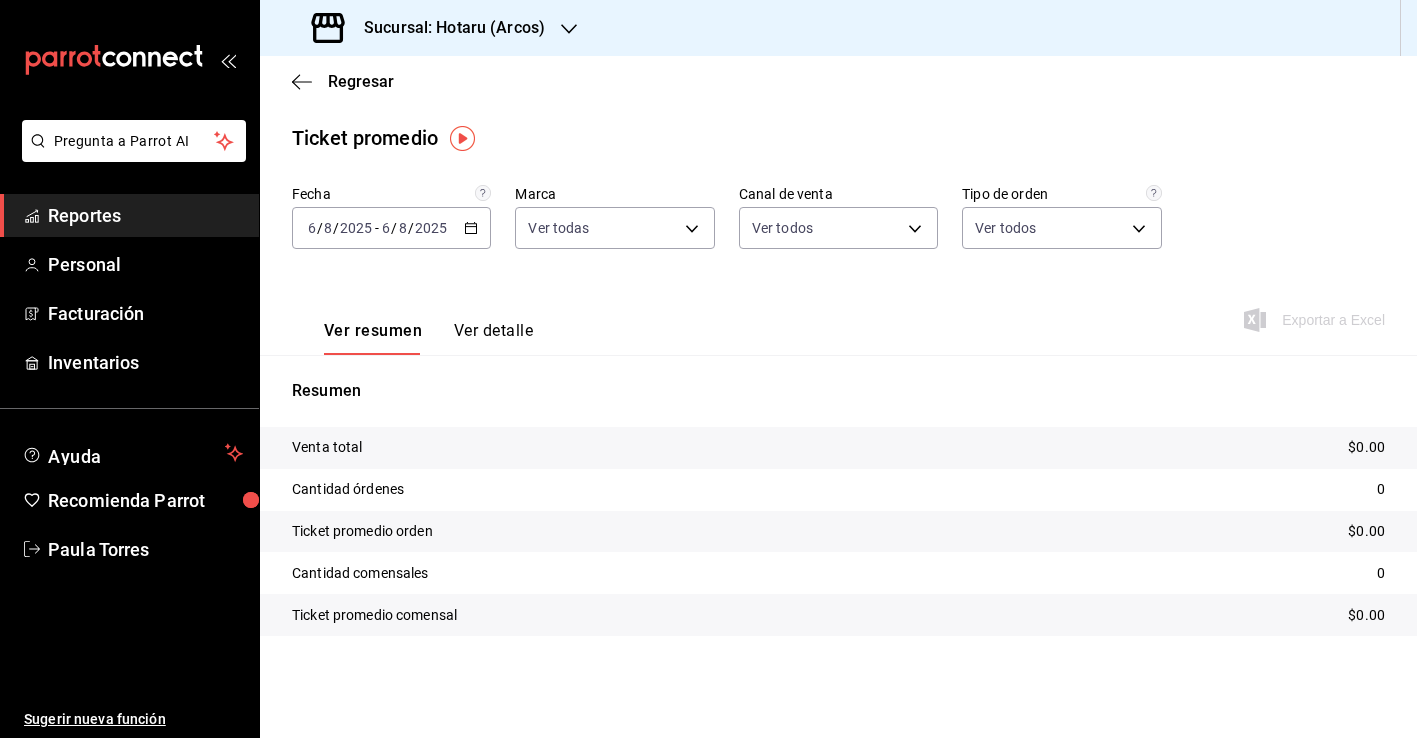 click 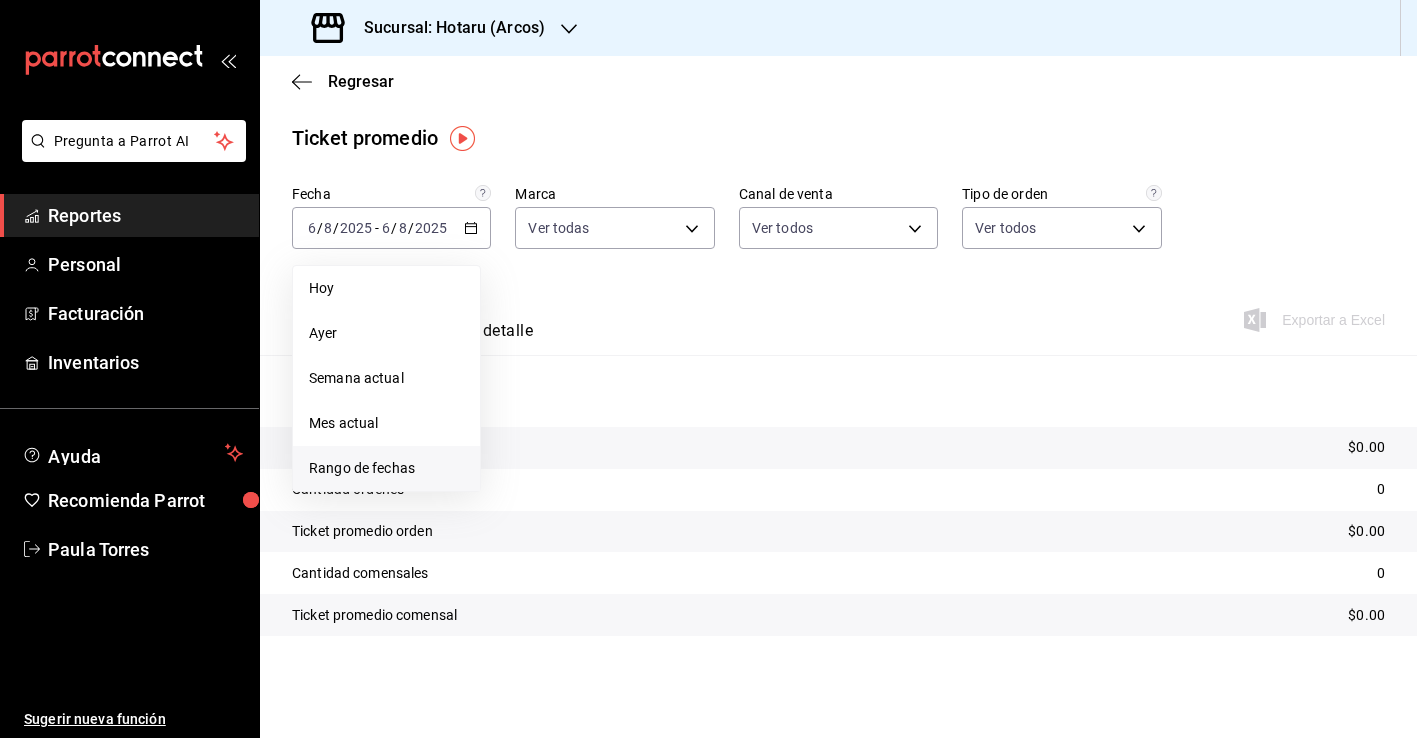 click on "Rango de fechas" at bounding box center (386, 468) 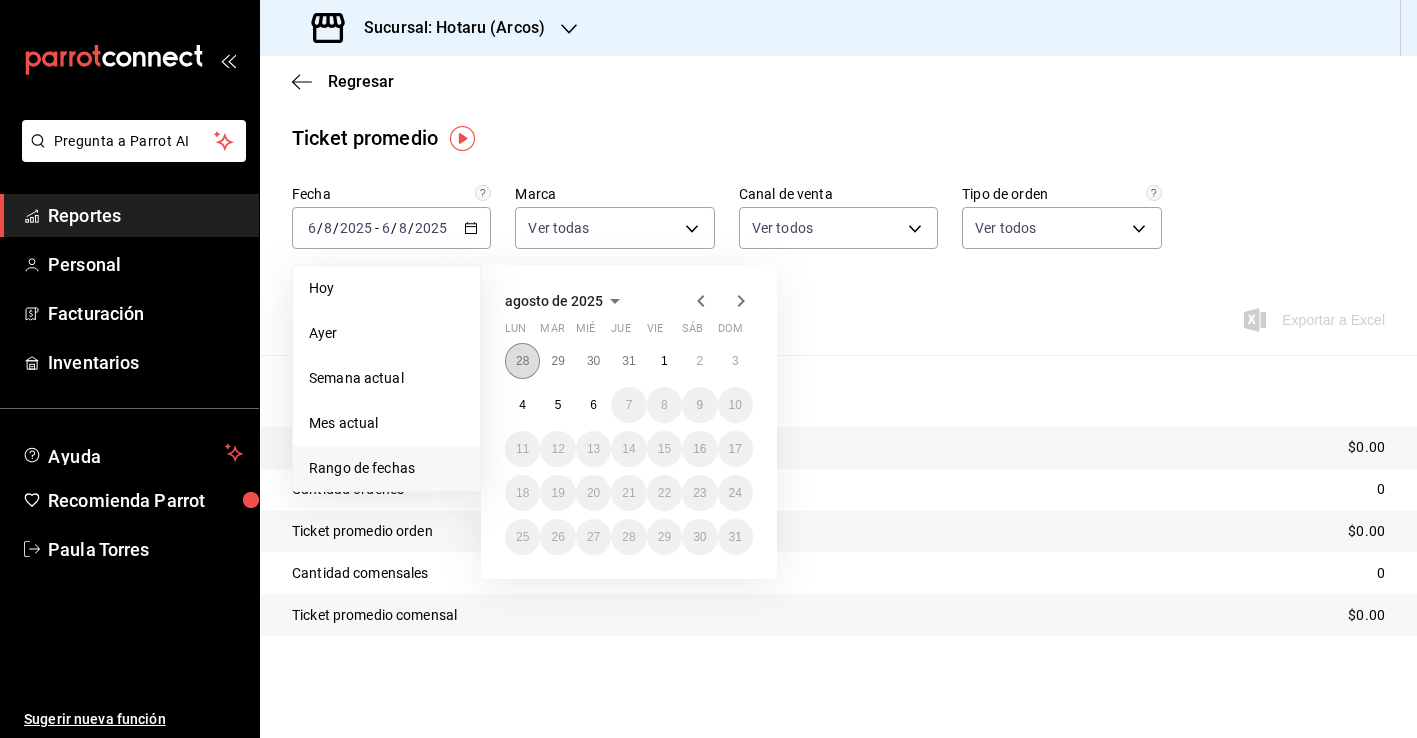 click on "28" at bounding box center [522, 361] 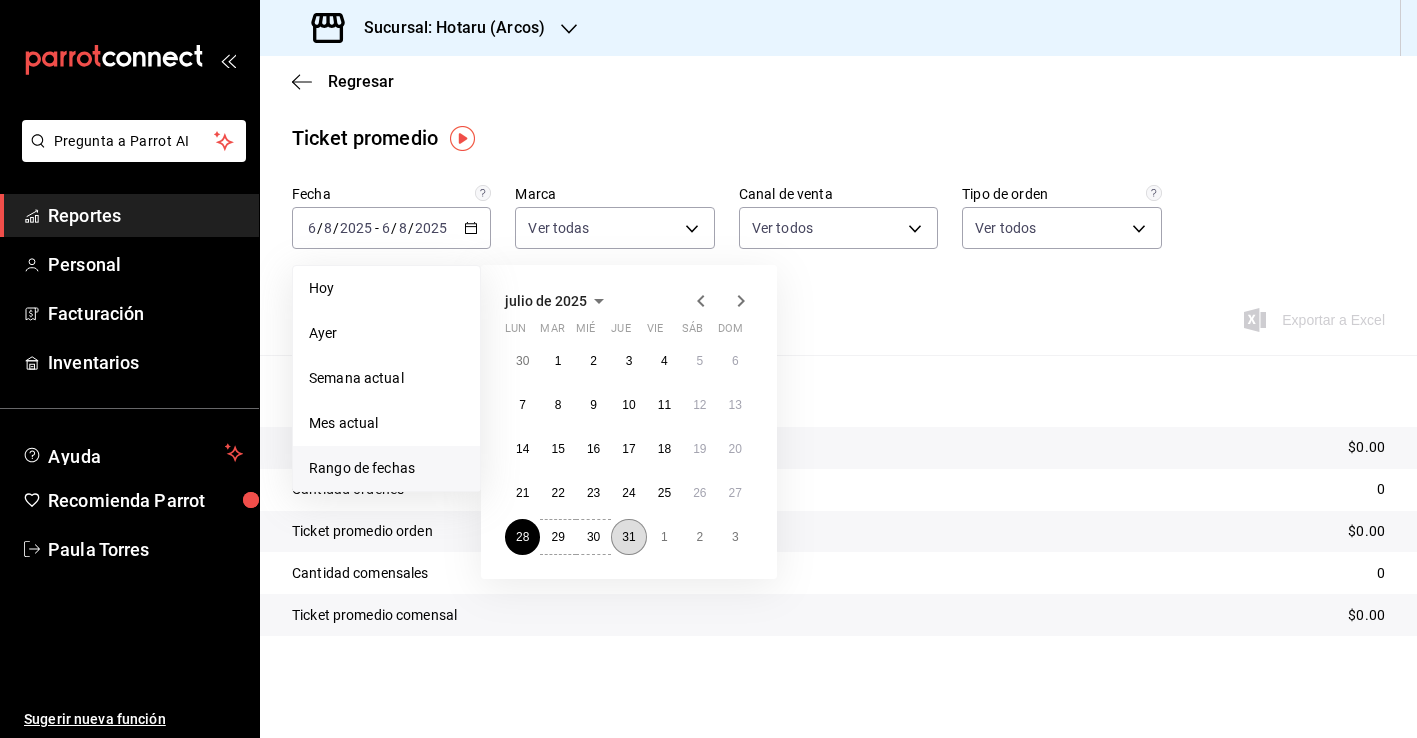 click on "31" at bounding box center (628, 537) 